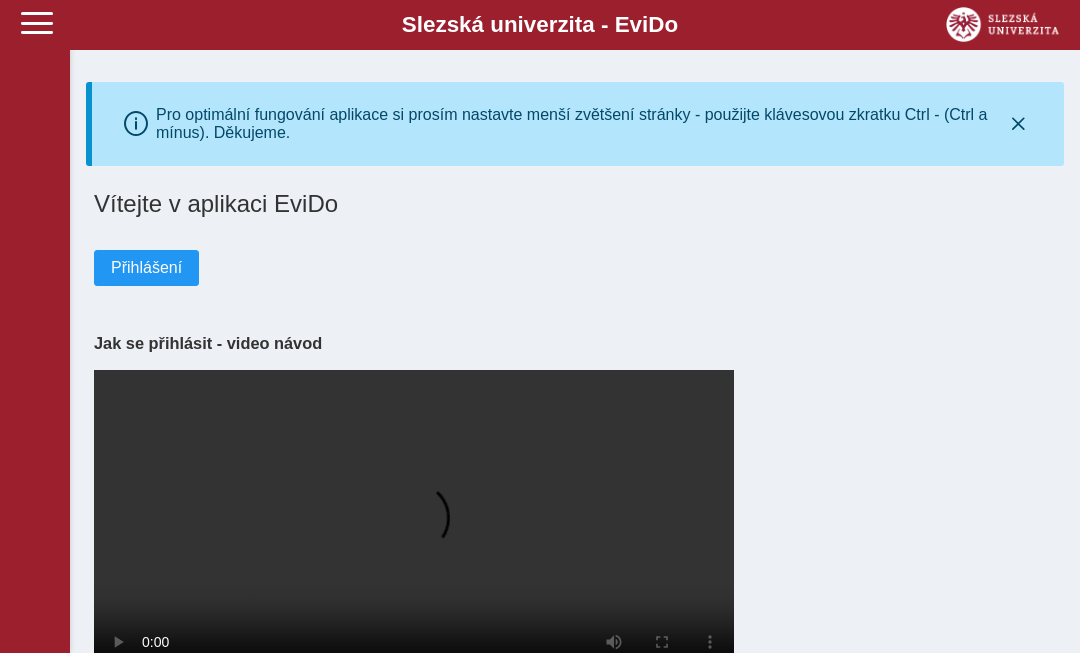 scroll, scrollTop: 0, scrollLeft: 0, axis: both 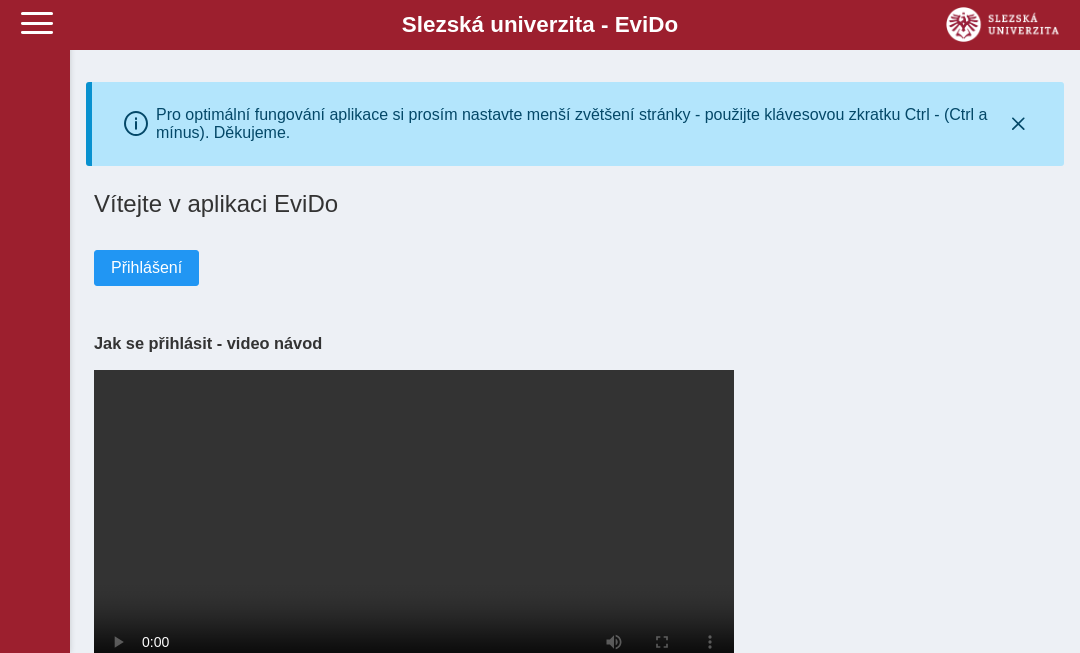 click on "Přihlášení" at bounding box center [146, 268] 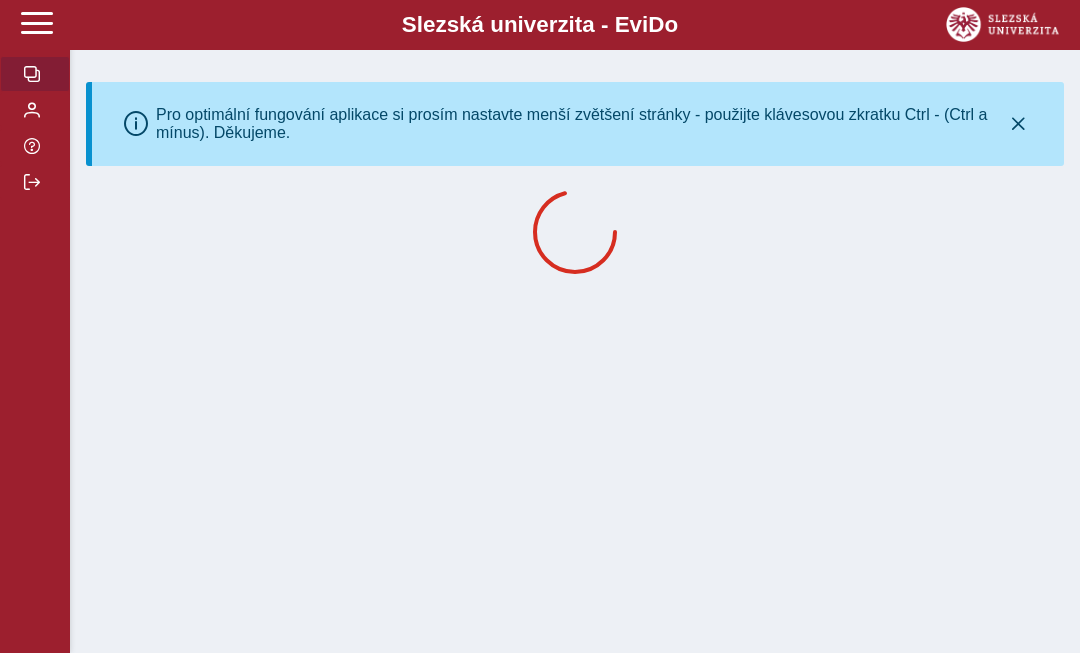 click at bounding box center [37, 23] 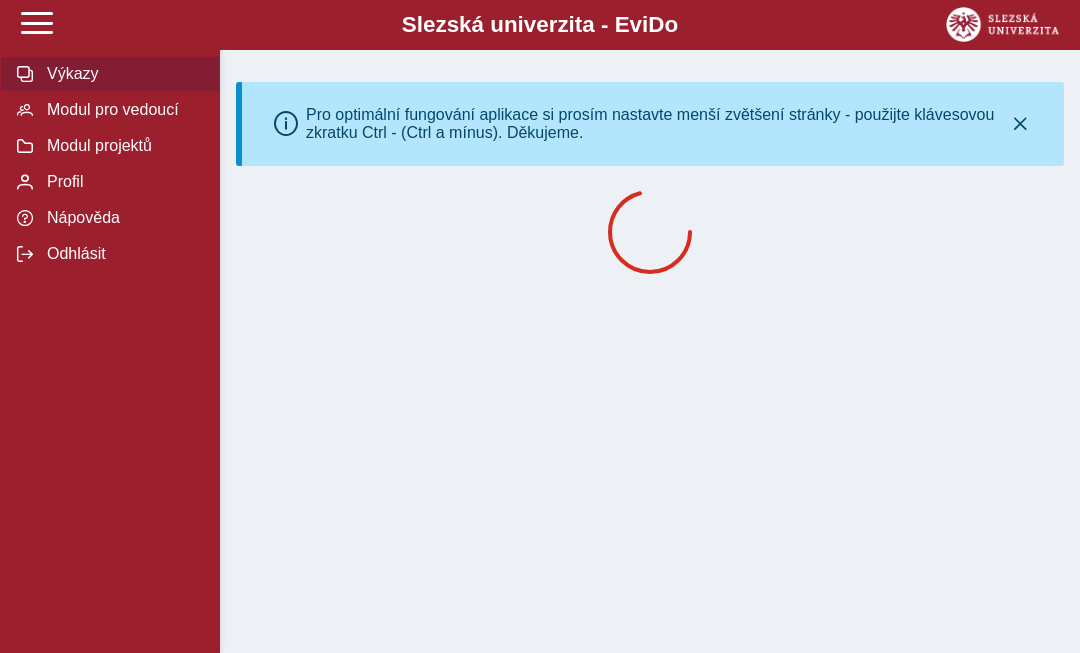 click on "Modul pro vedoucí" at bounding box center [122, 110] 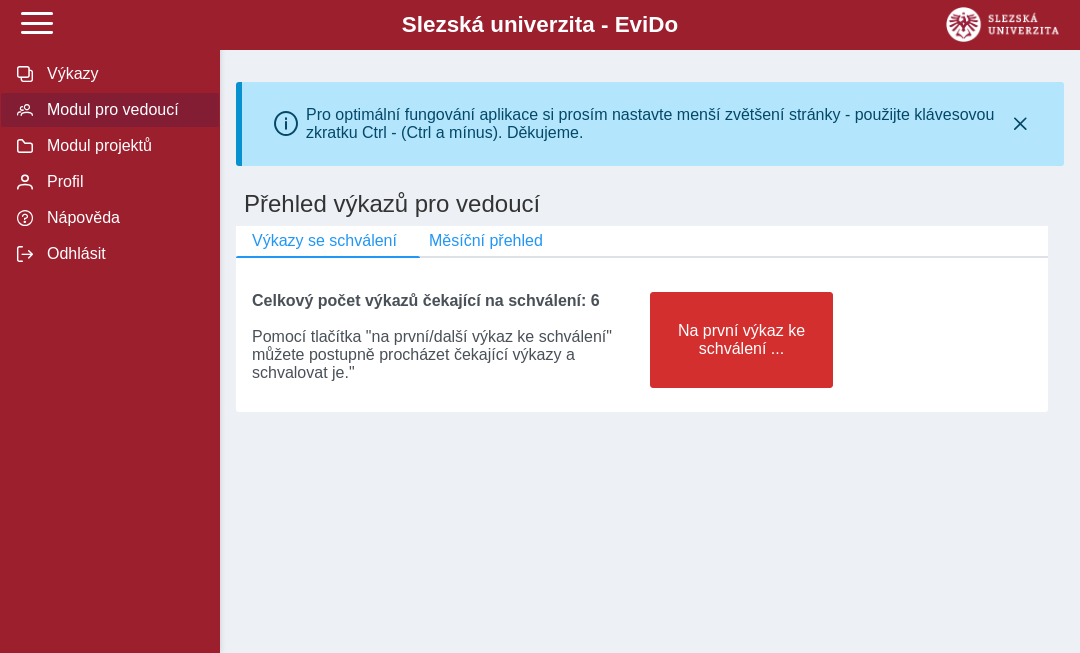 click on "Na první výkaz ke schválení ..." at bounding box center (741, 340) 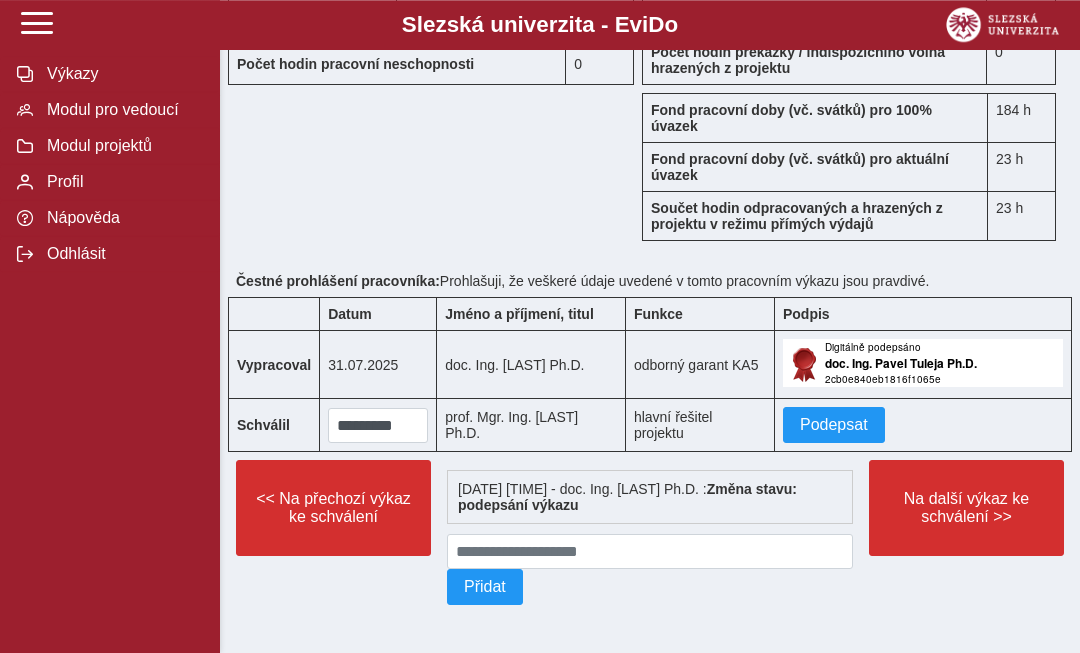 scroll, scrollTop: 2277, scrollLeft: 0, axis: vertical 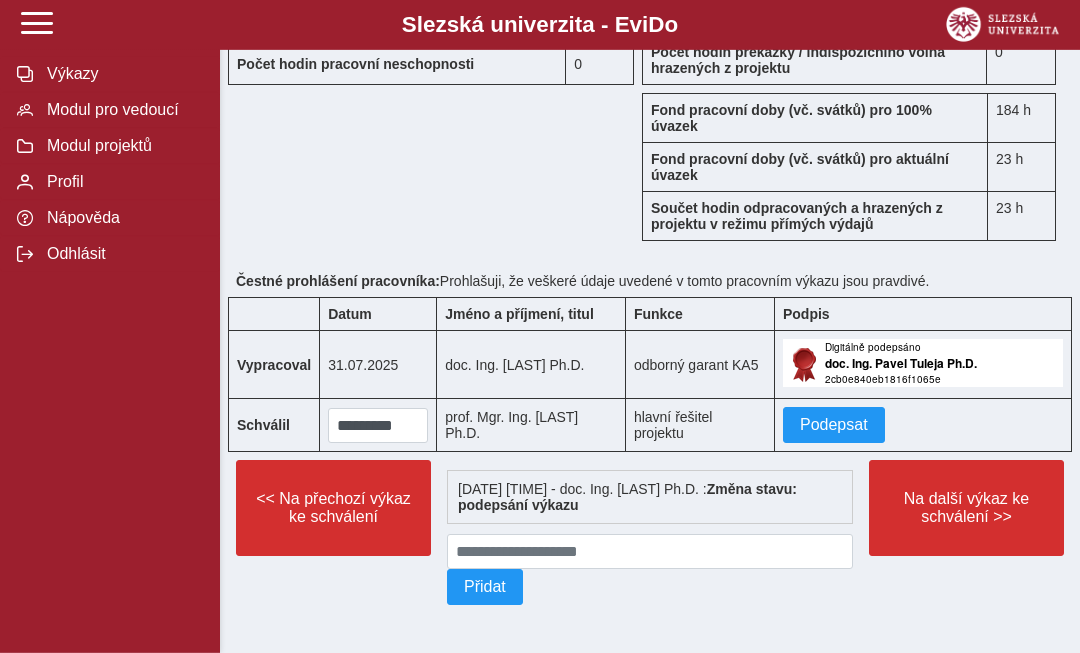 click on "Podepsat" at bounding box center [834, 425] 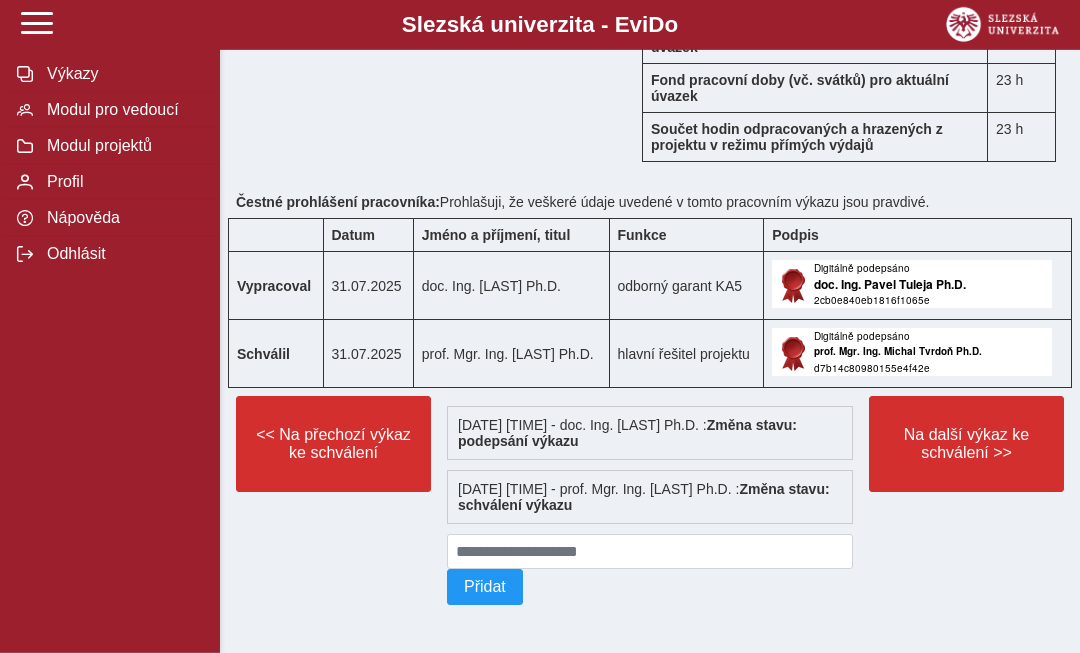 click on "Na další výkaz ke schválení  >>" at bounding box center (966, 444) 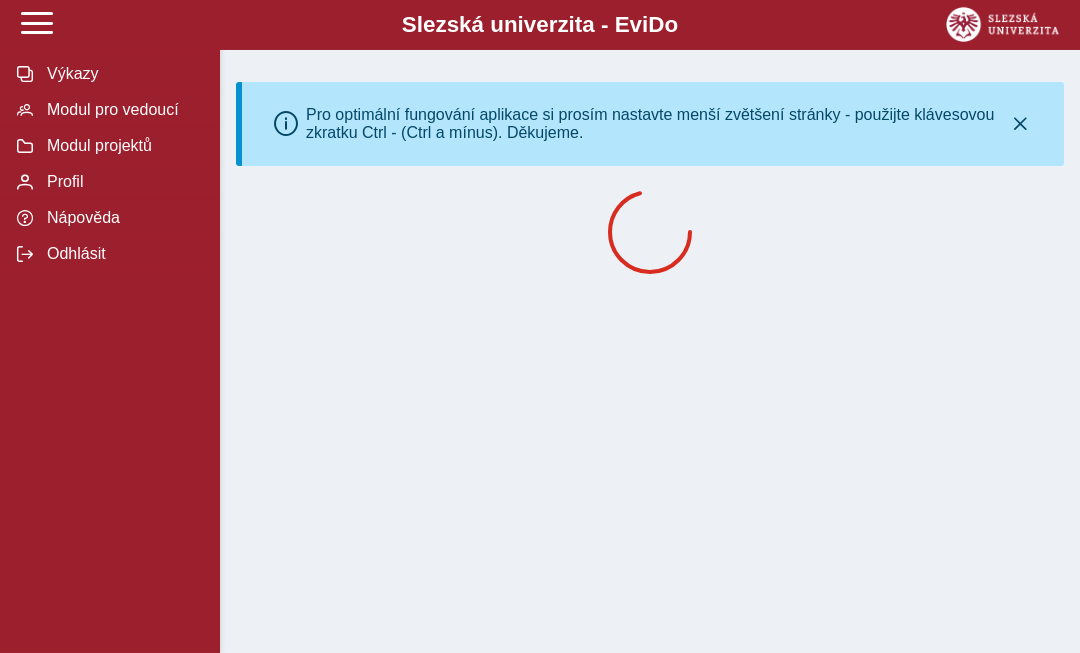 scroll, scrollTop: 58, scrollLeft: 0, axis: vertical 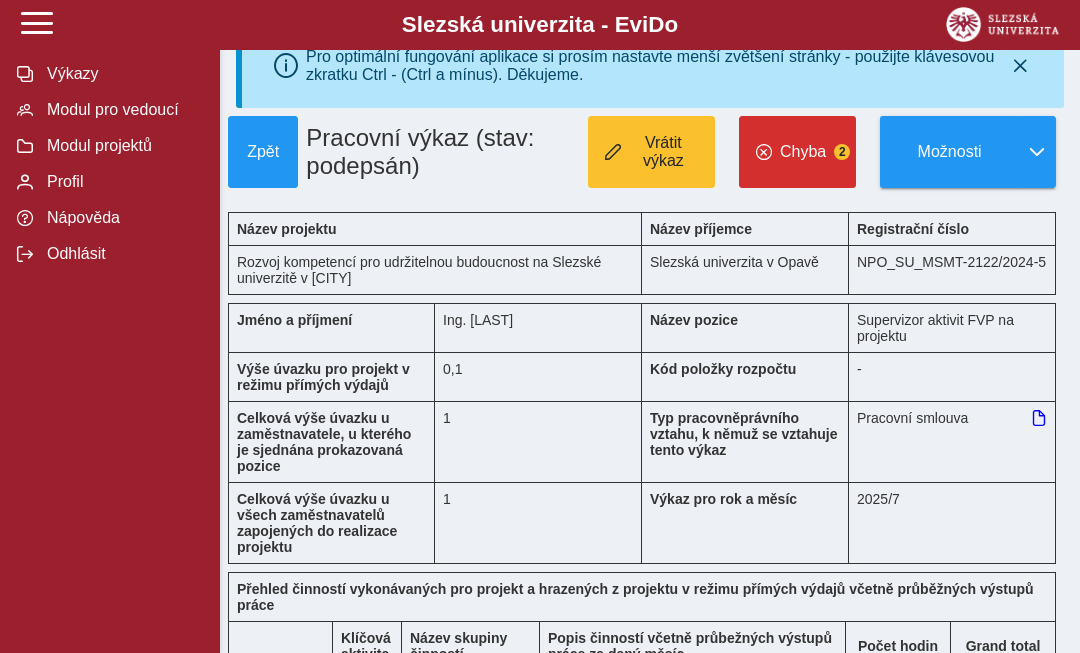 type on "****" 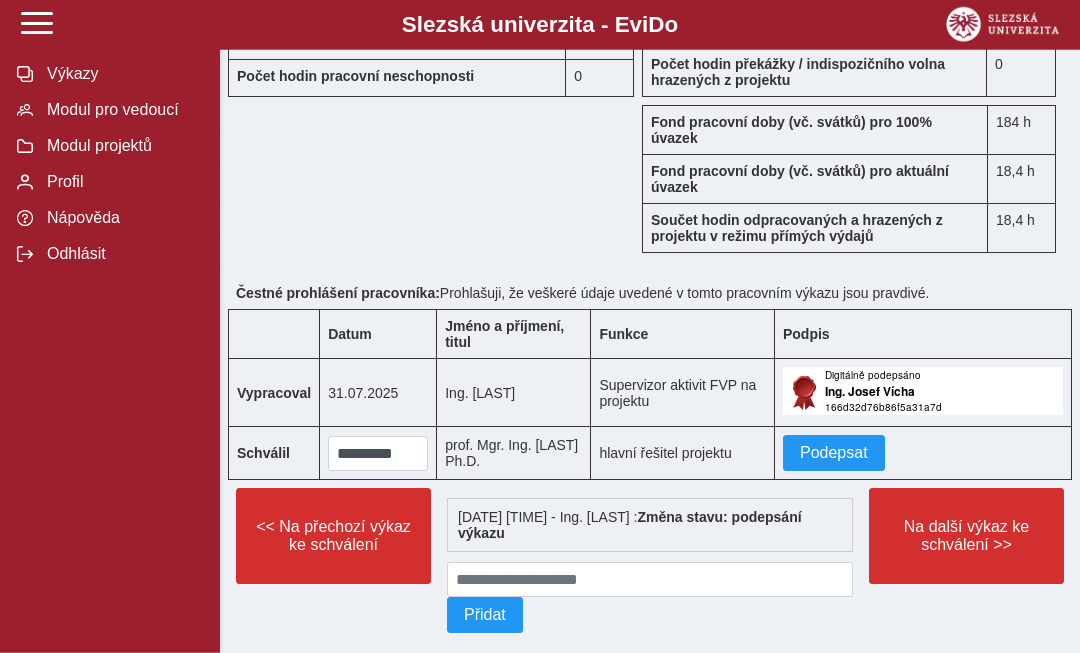 scroll, scrollTop: 2294, scrollLeft: 0, axis: vertical 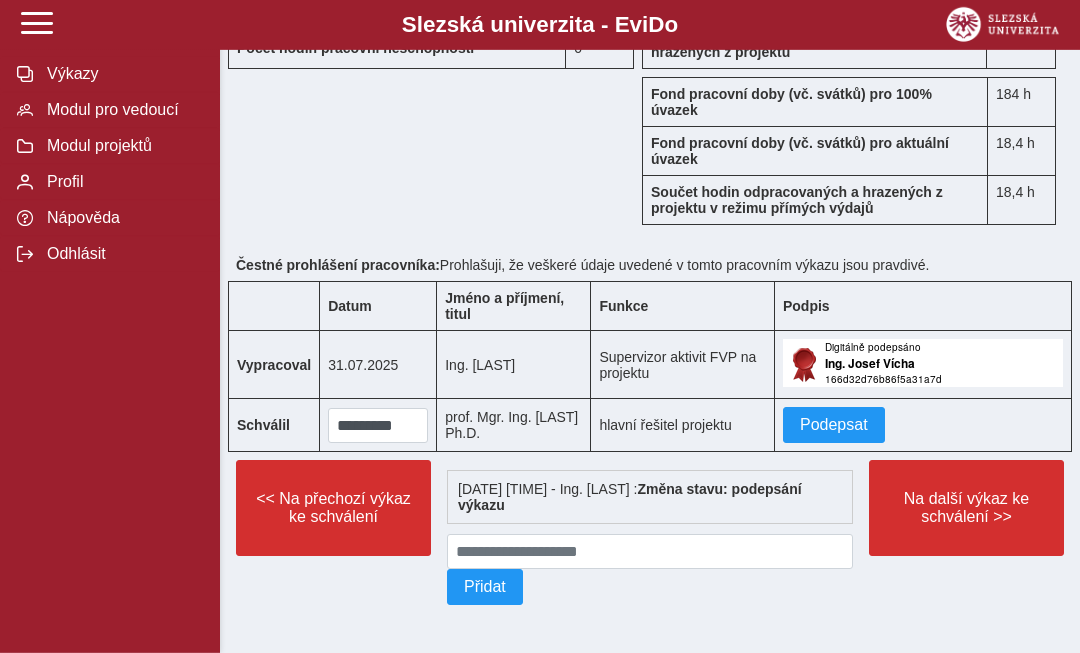 click on "Podepsat" at bounding box center [834, 425] 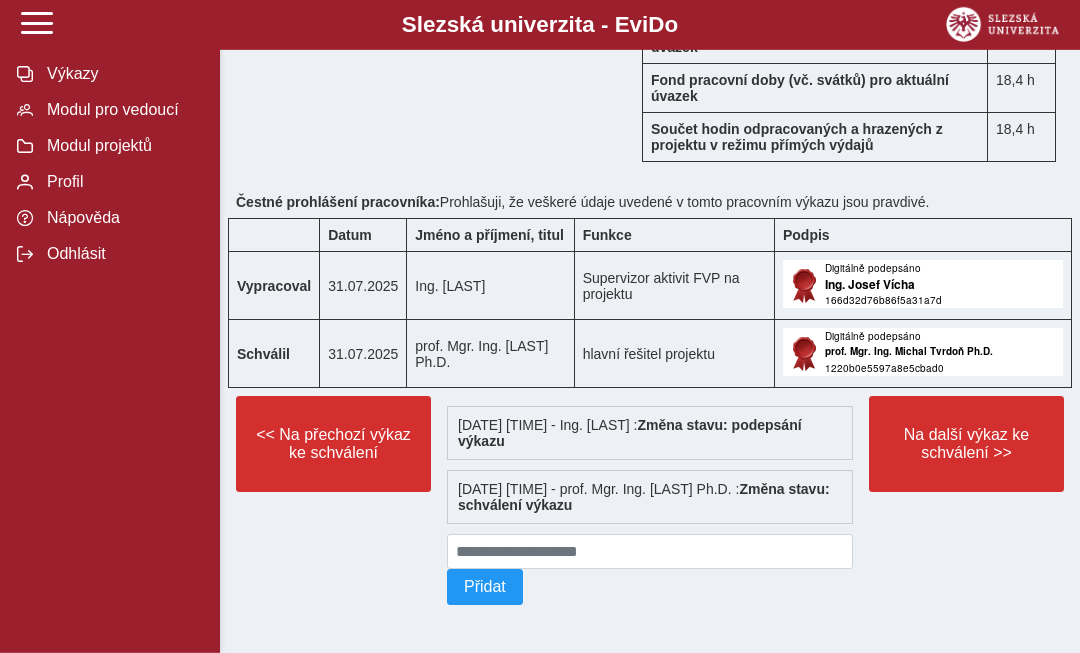 click on "Na další výkaz ke schválení  >>" at bounding box center [966, 444] 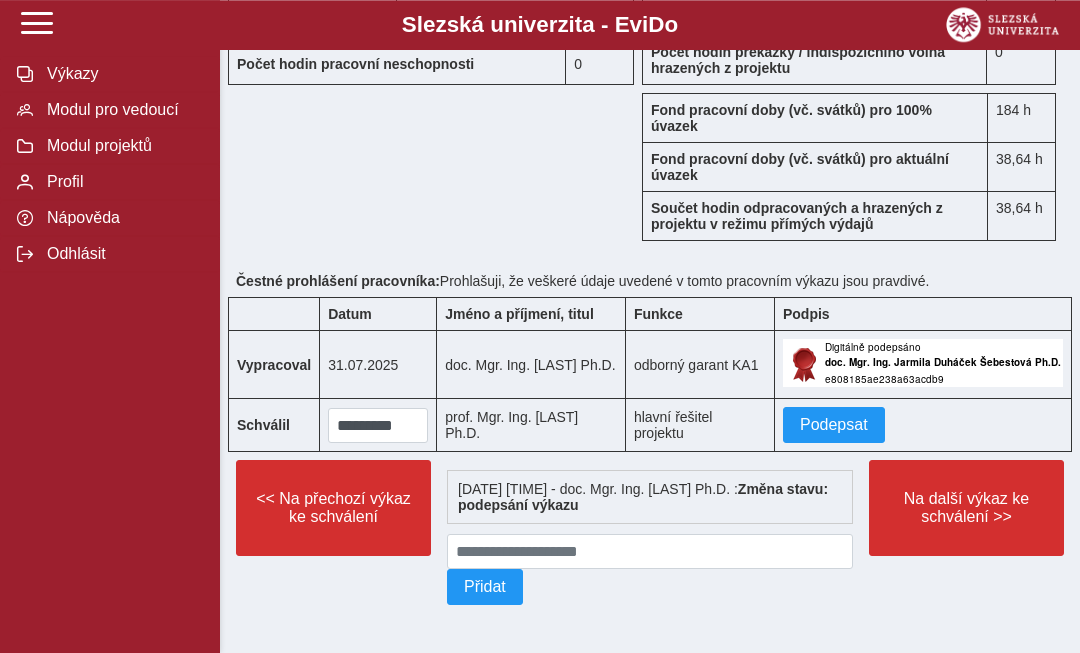 scroll, scrollTop: 2293, scrollLeft: 0, axis: vertical 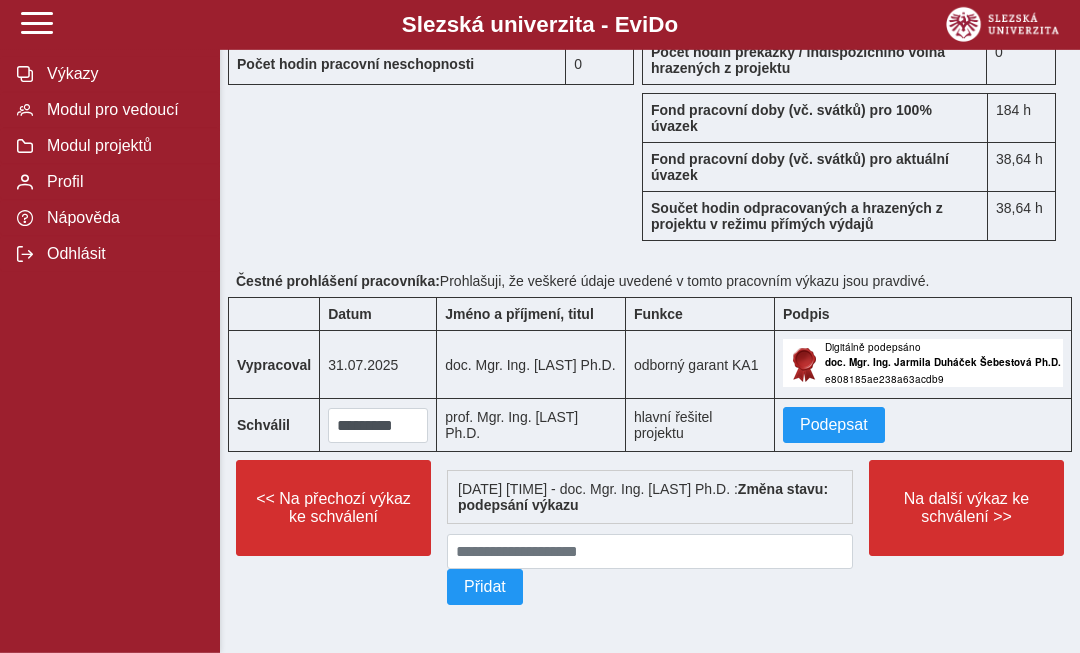 click on "Podepsat" at bounding box center (834, 425) 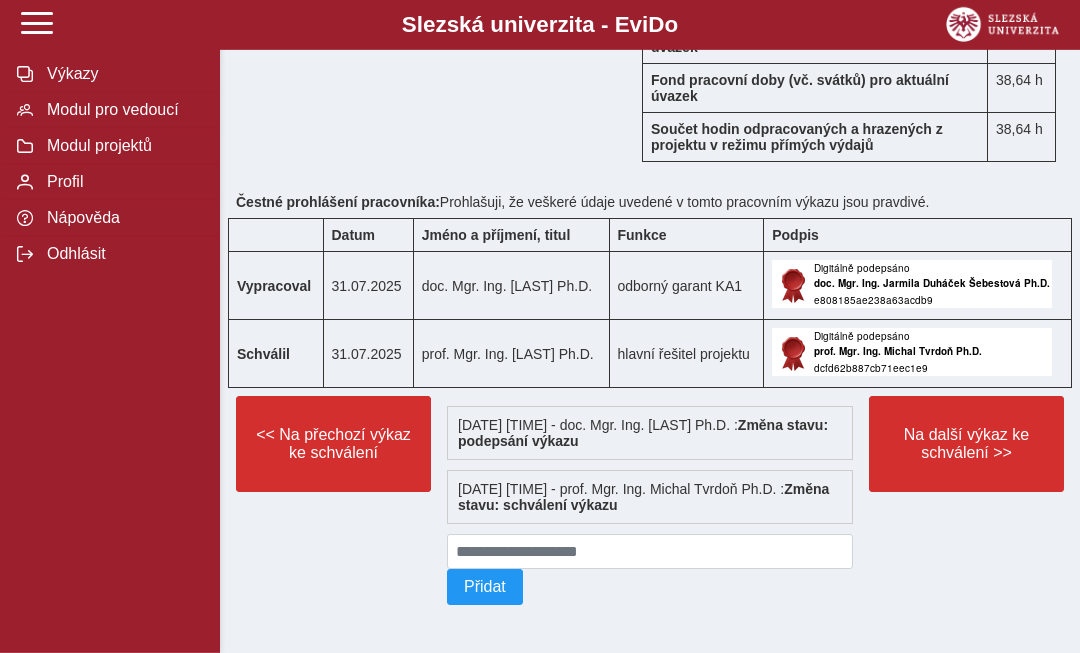 click on "Na další výkaz ke schválení  >>" at bounding box center [966, 444] 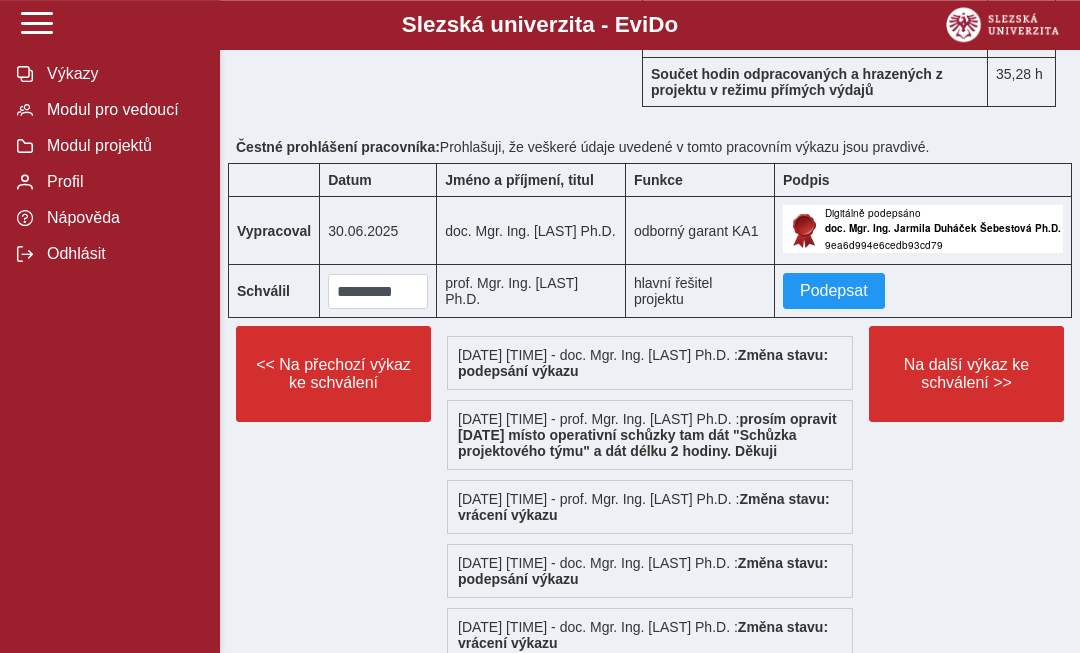 scroll, scrollTop: 2328, scrollLeft: 0, axis: vertical 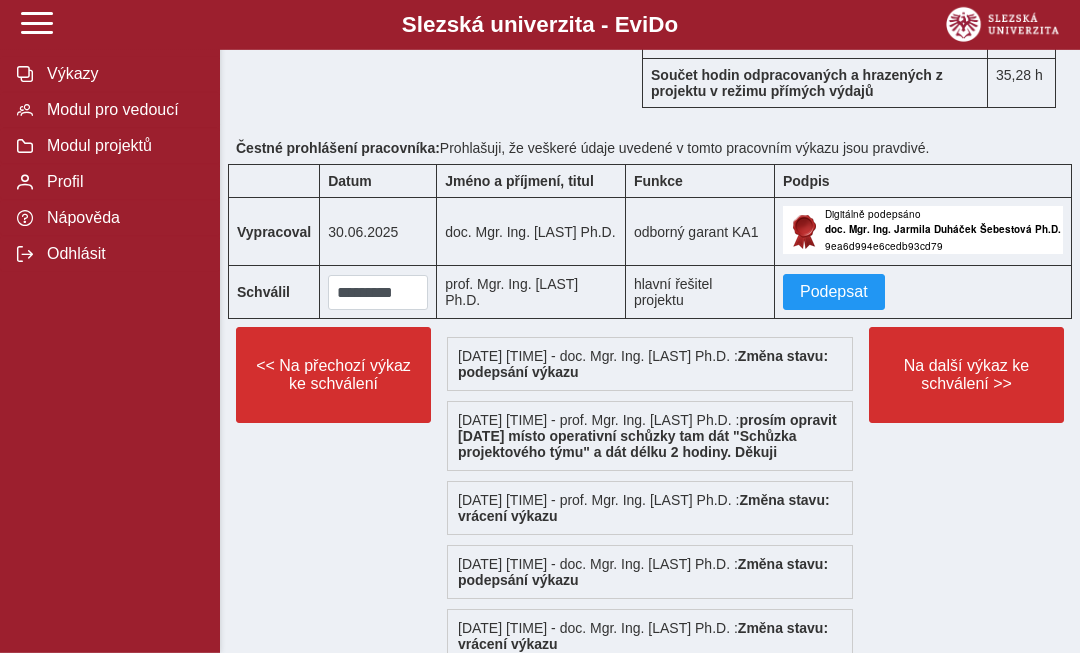 click on "Podepsat" at bounding box center [834, 292] 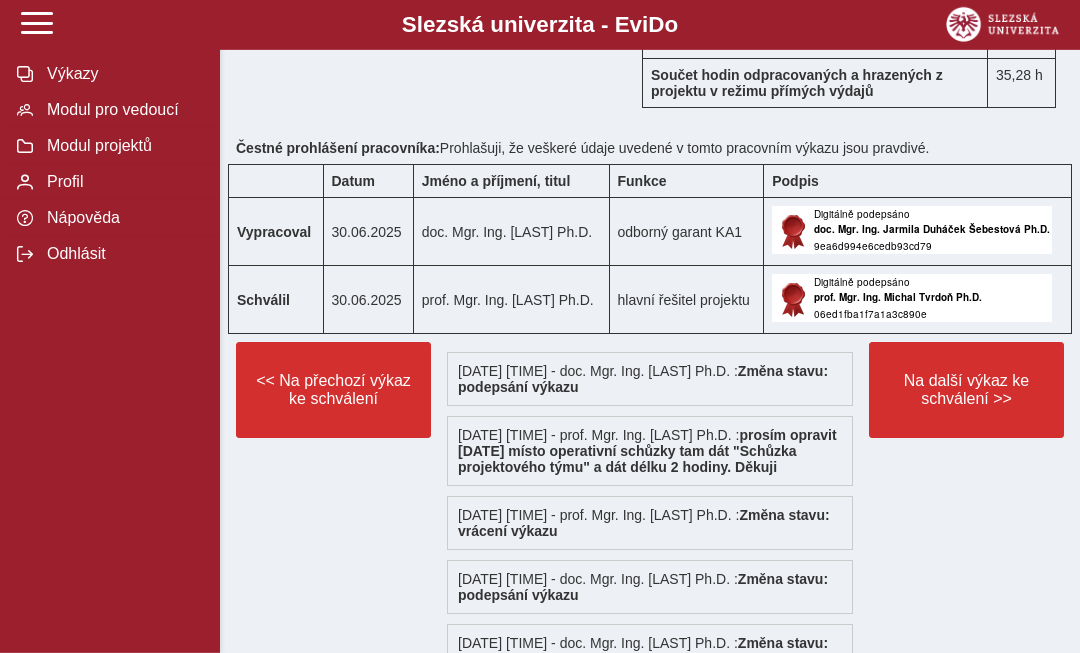 click on "Na další výkaz ke schválení  >>" at bounding box center [966, 390] 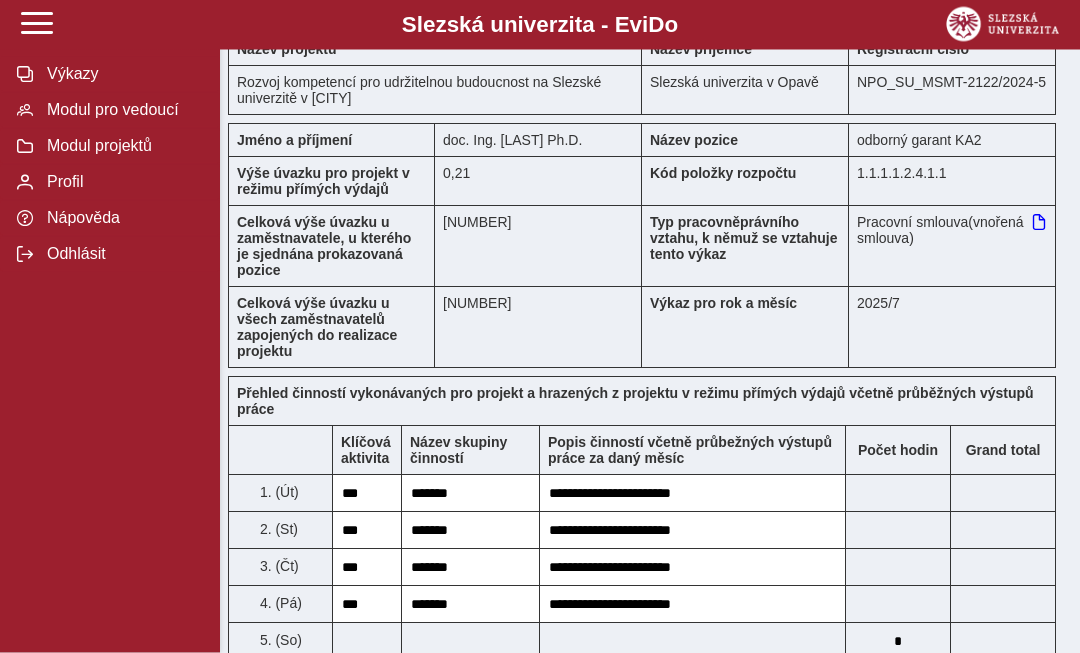 scroll, scrollTop: 236, scrollLeft: 0, axis: vertical 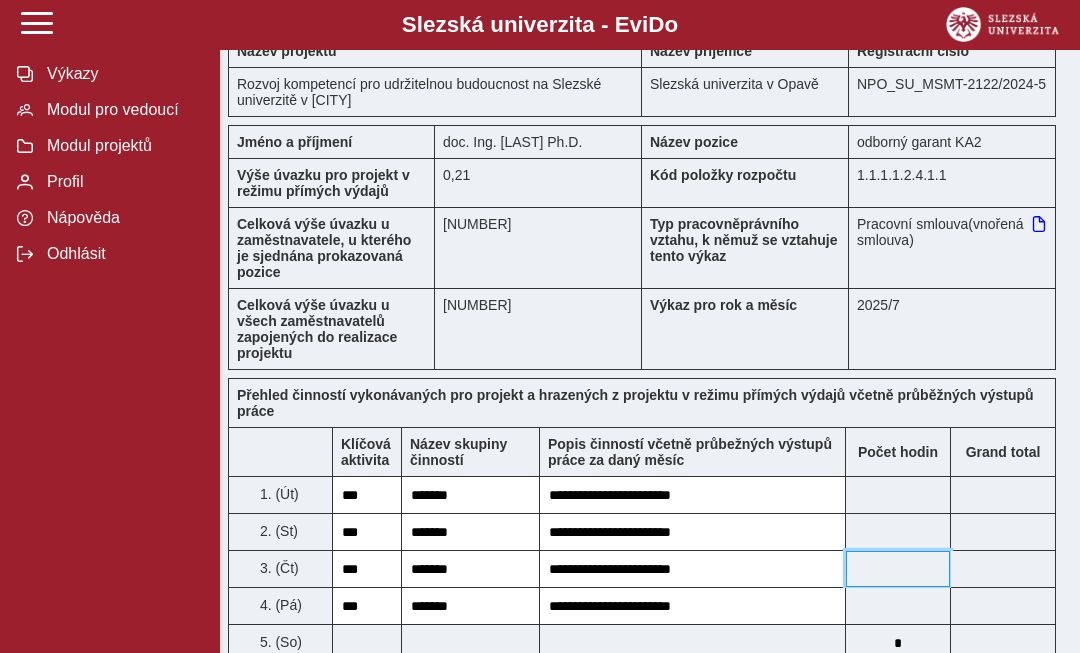 click at bounding box center (898, 569) 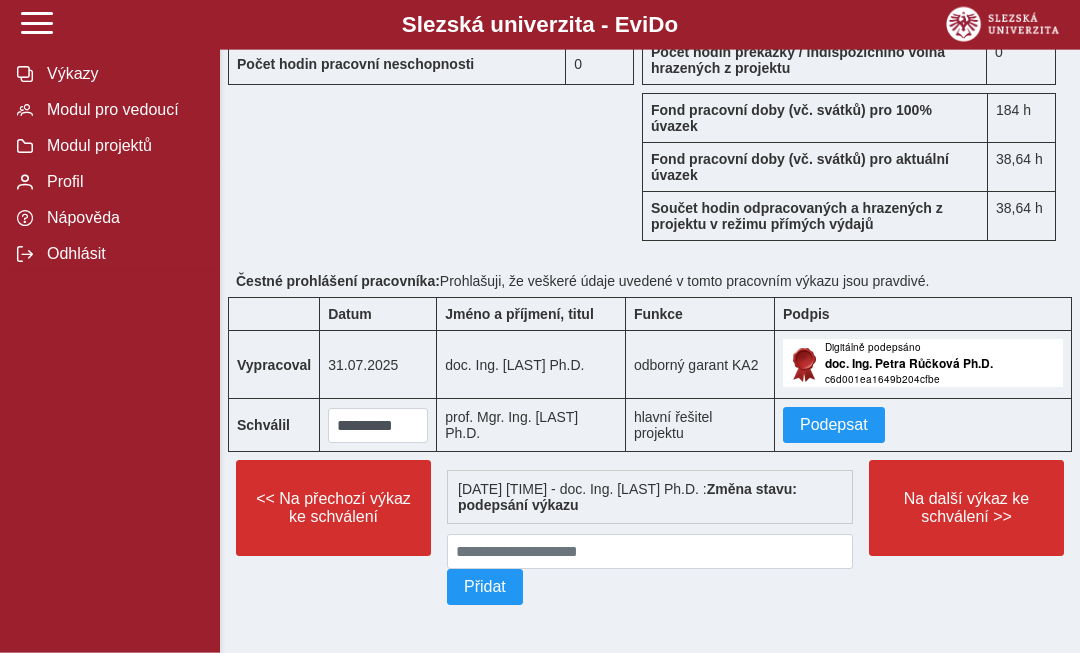 scroll, scrollTop: 2277, scrollLeft: 0, axis: vertical 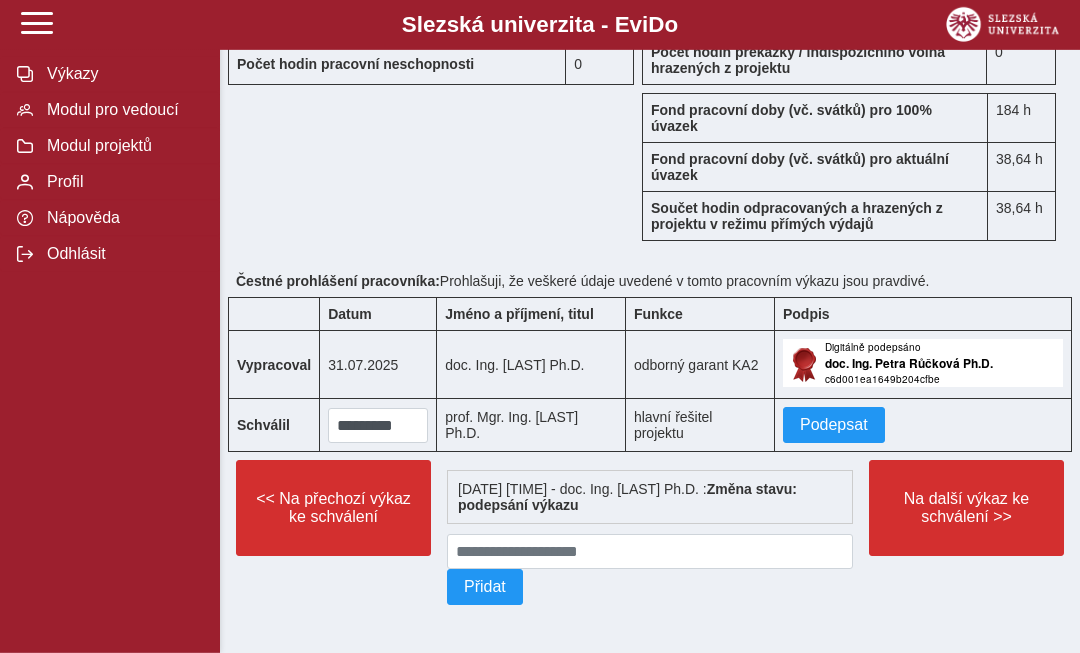 click on "Podepsat" at bounding box center [834, 425] 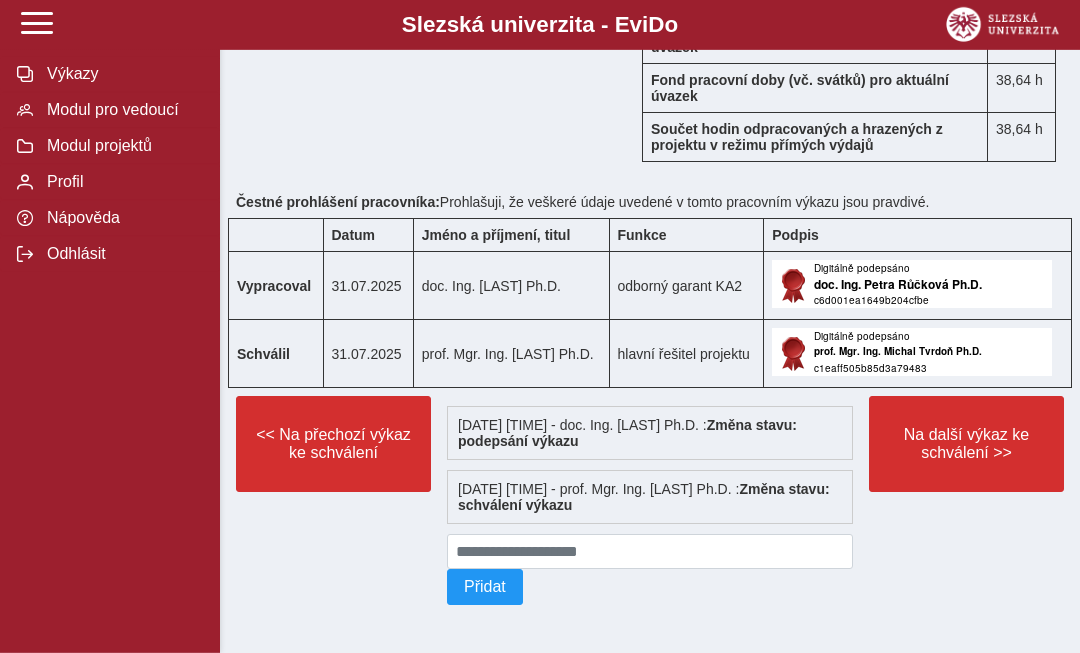 click on "Na další výkaz ke schválení  >>" at bounding box center [966, 444] 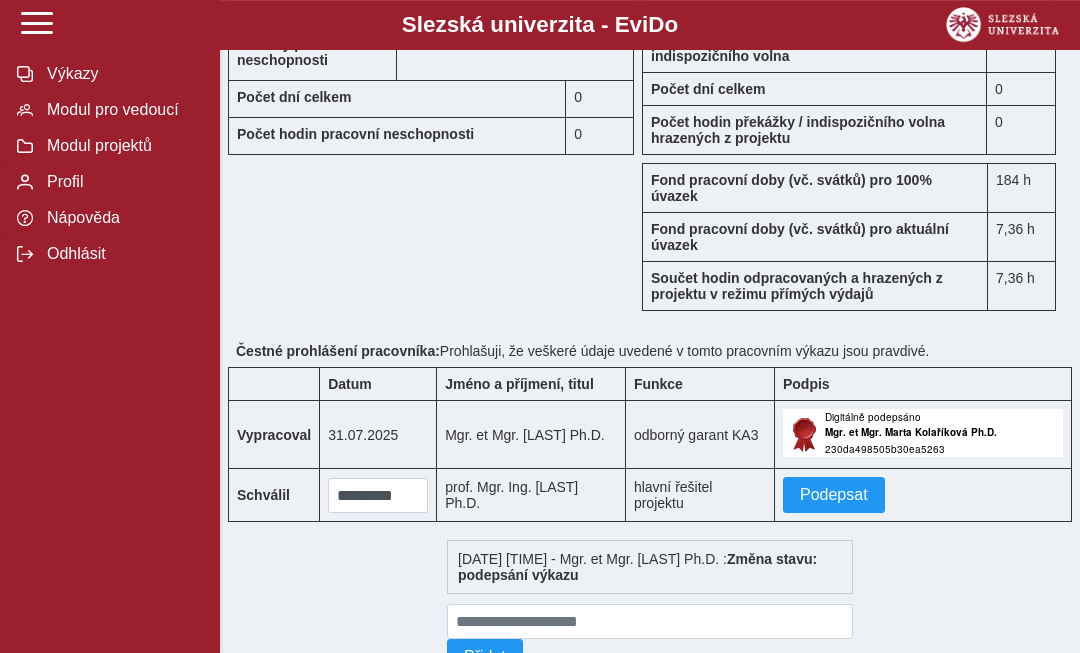 scroll, scrollTop: 2250, scrollLeft: 0, axis: vertical 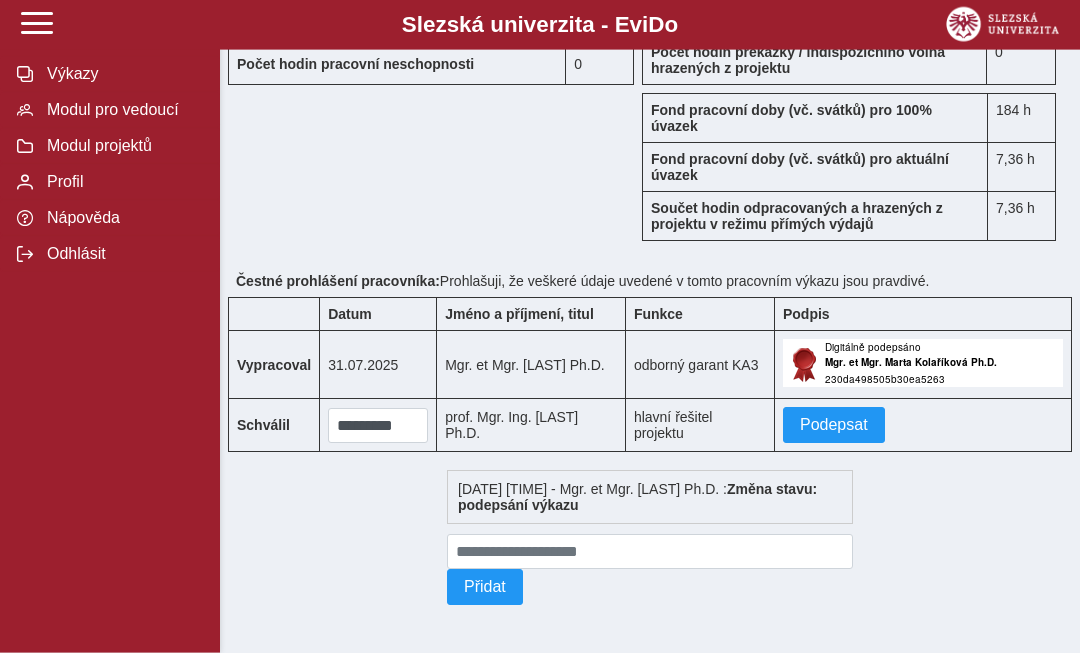 click on "Podepsat" at bounding box center (834, 425) 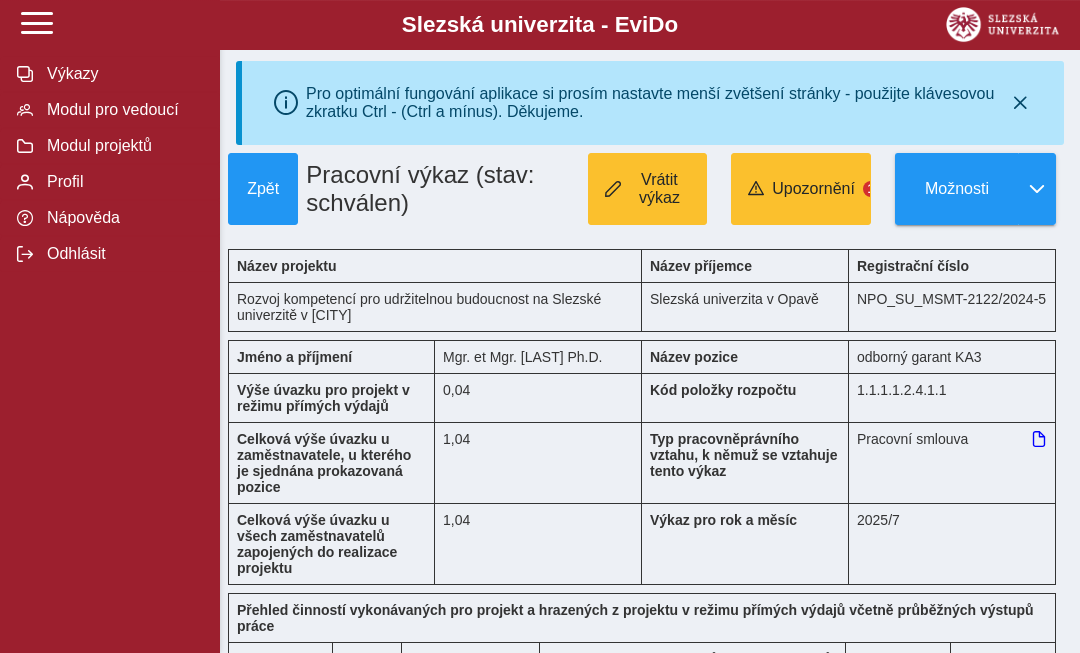 scroll, scrollTop: 0, scrollLeft: 0, axis: both 